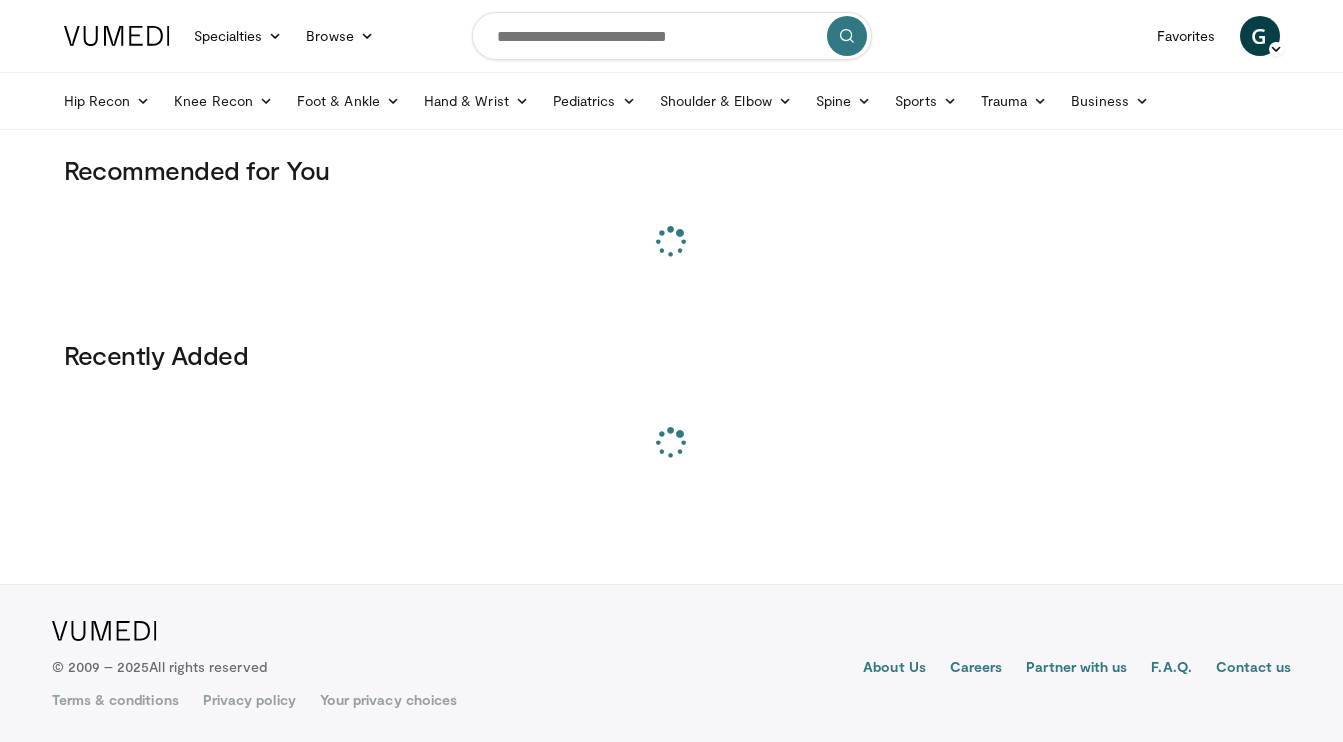scroll, scrollTop: 0, scrollLeft: 0, axis: both 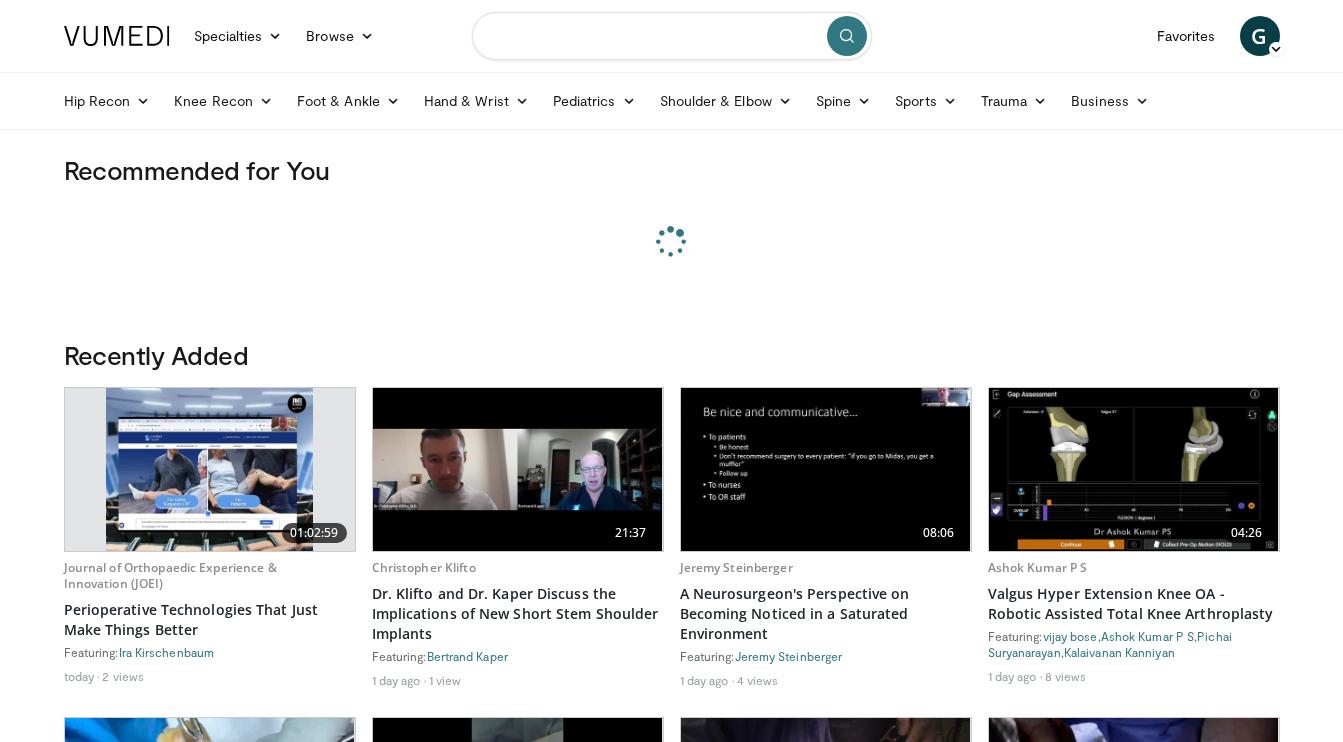 click at bounding box center [672, 36] 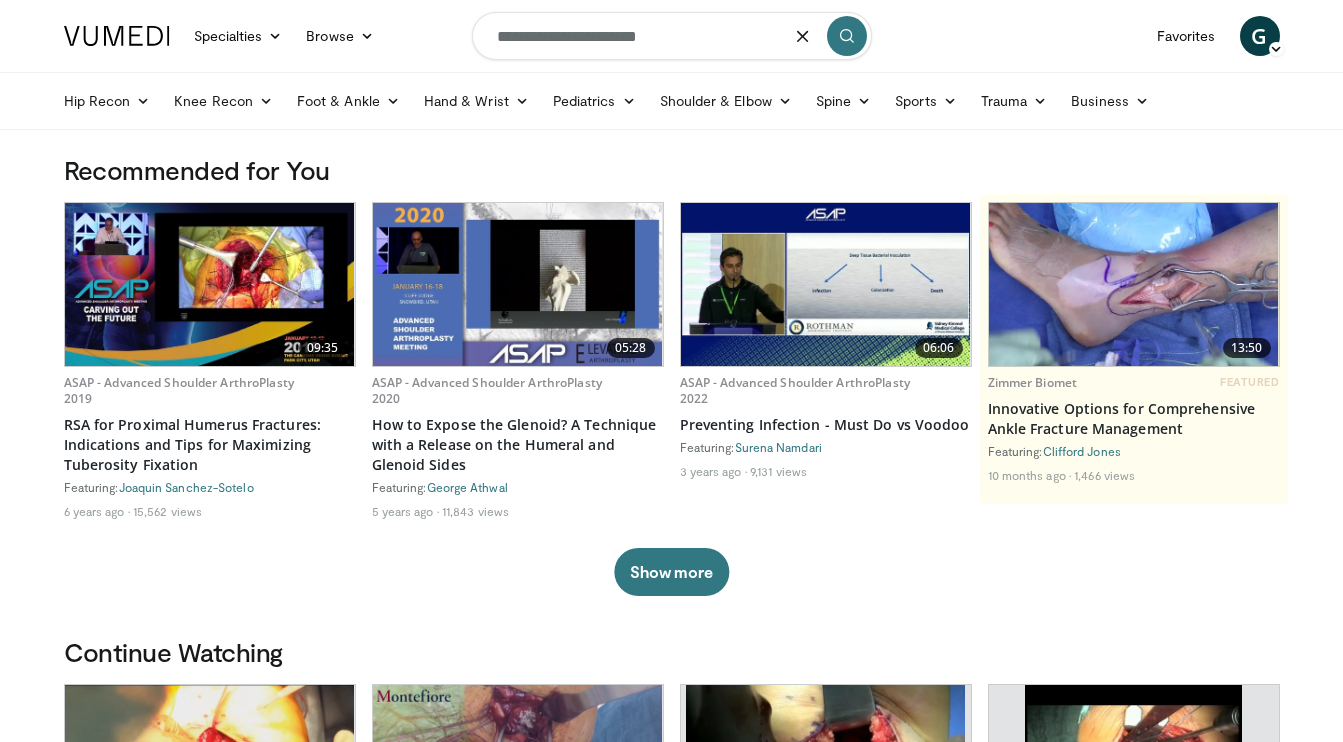 type on "**********" 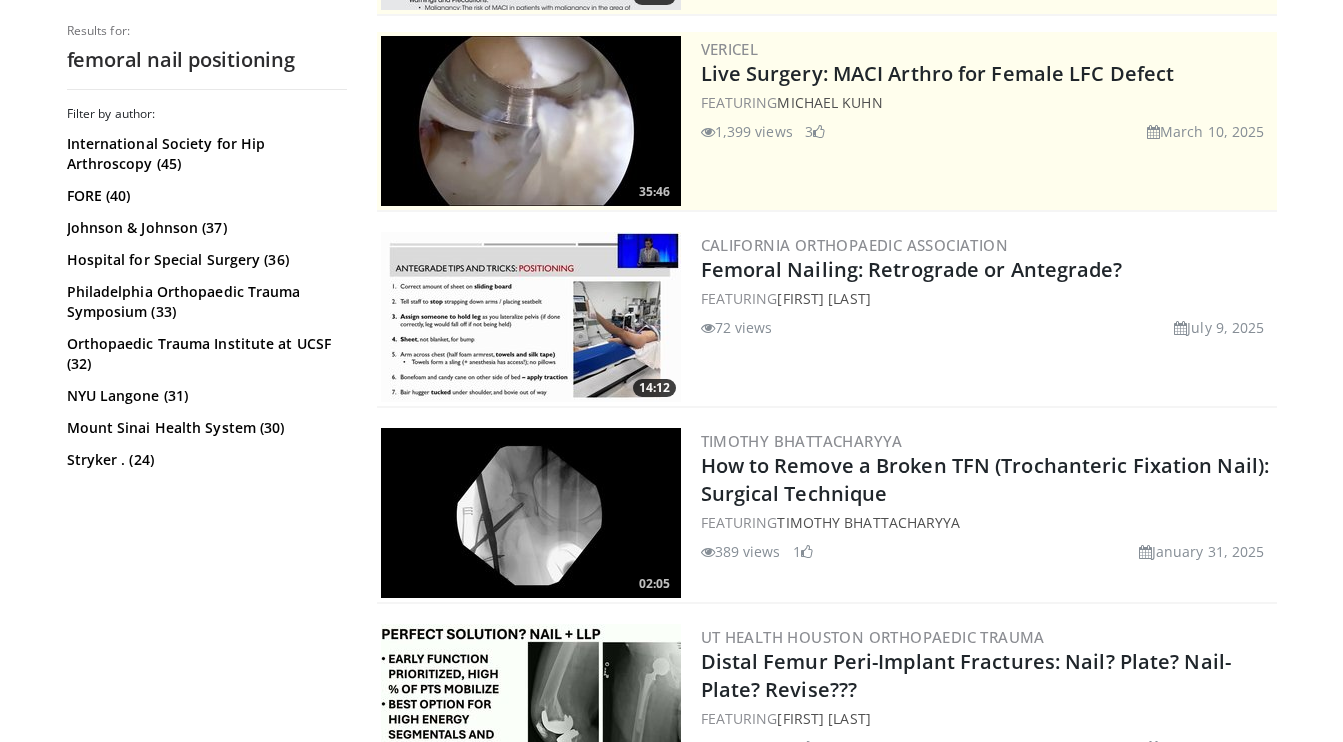 scroll, scrollTop: 389, scrollLeft: 0, axis: vertical 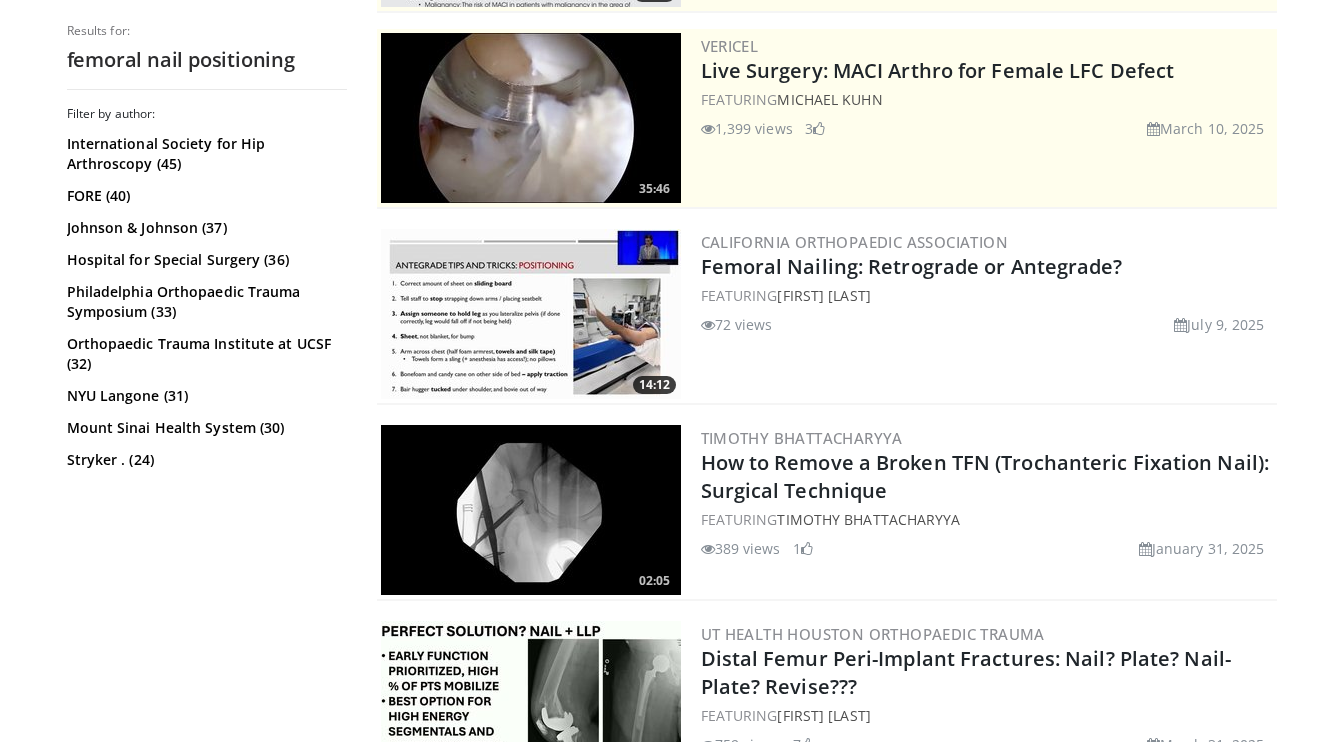 click at bounding box center [531, 314] 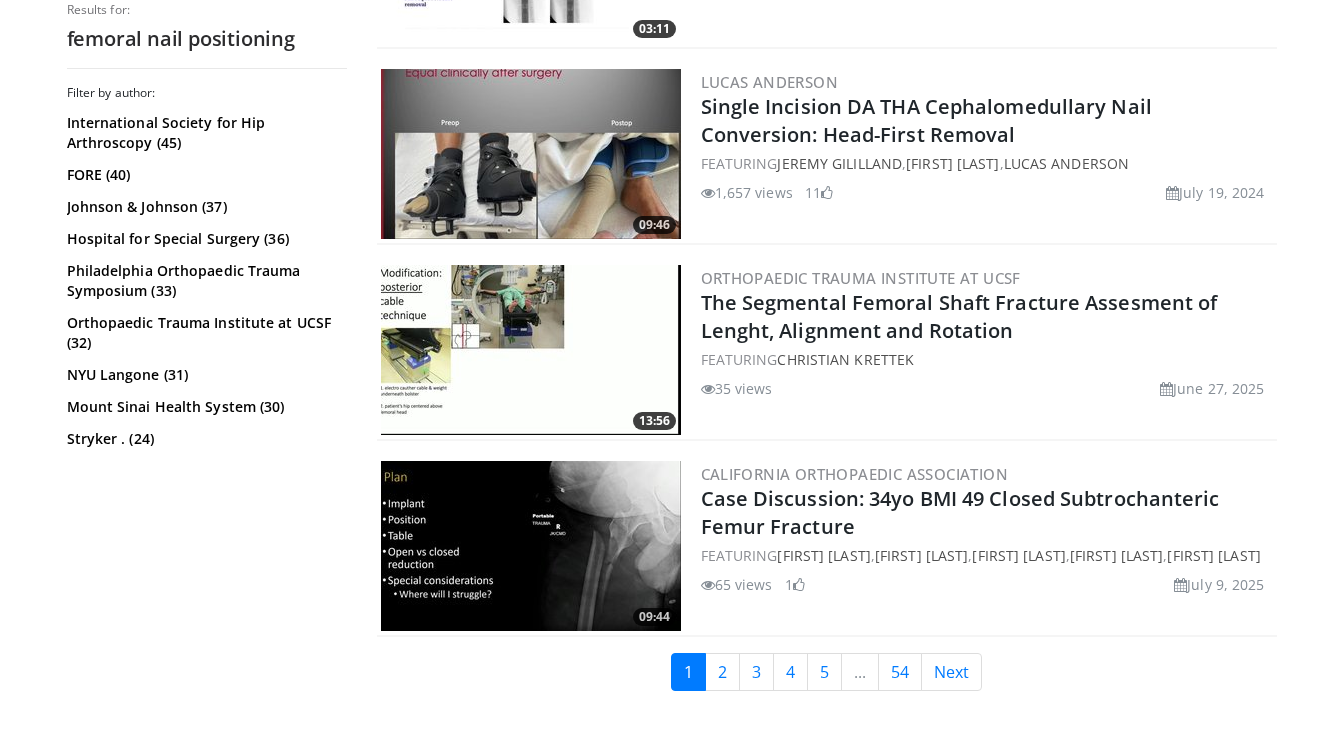 scroll, scrollTop: 4867, scrollLeft: 0, axis: vertical 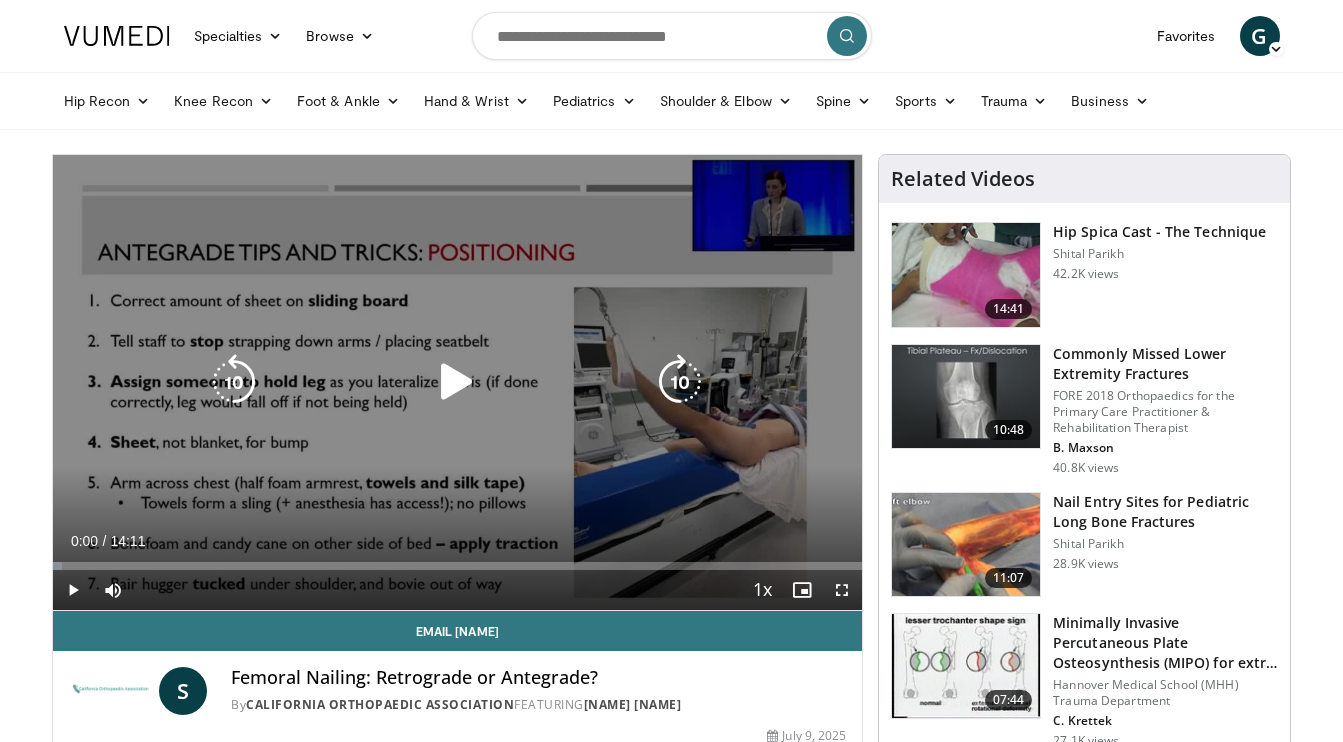 click at bounding box center [457, 382] 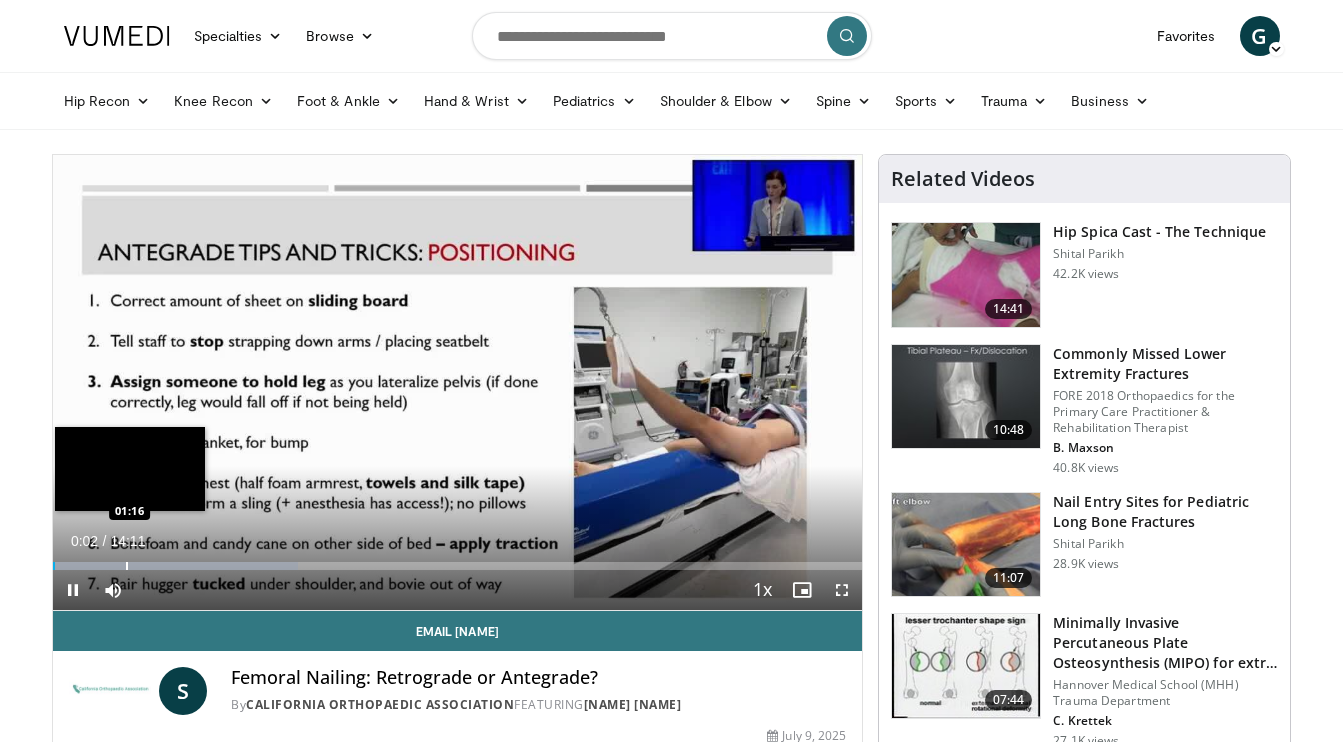 click on "Loaded :  30.27% 00:02 01:16" at bounding box center (458, 560) 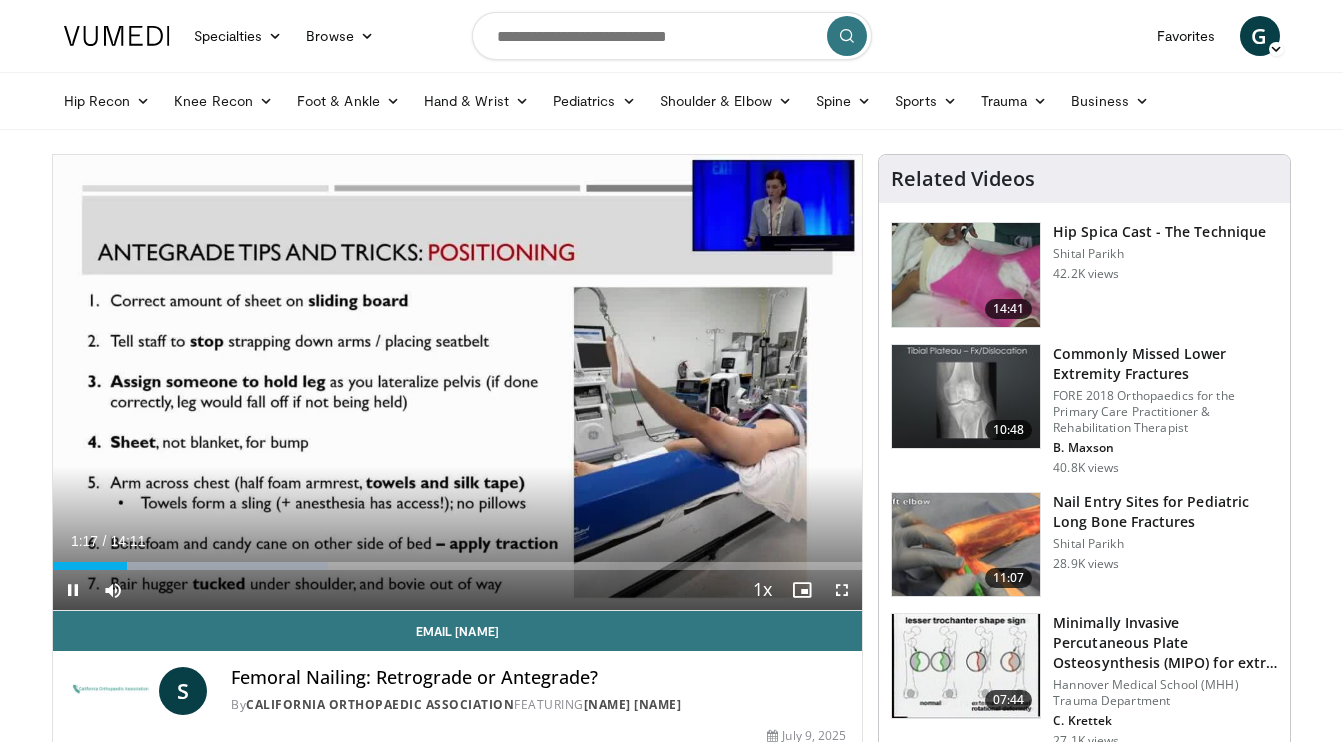 click on "Current Time  1:17 / Duration  14:11 Pause Skip Backward Skip Forward Mute Loaded :  34.07% 01:17 01:55 Stream Type  LIVE Seek to live, currently behind live LIVE   1x Playback Rate 0.5x 0.75x 1x , selected 1.25x 1.5x 1.75x 2x Chapters Chapters Descriptions descriptions off , selected Captions captions off , selected Audio Track en (Main) , selected Fullscreen Enable picture-in-picture mode" at bounding box center (458, 590) 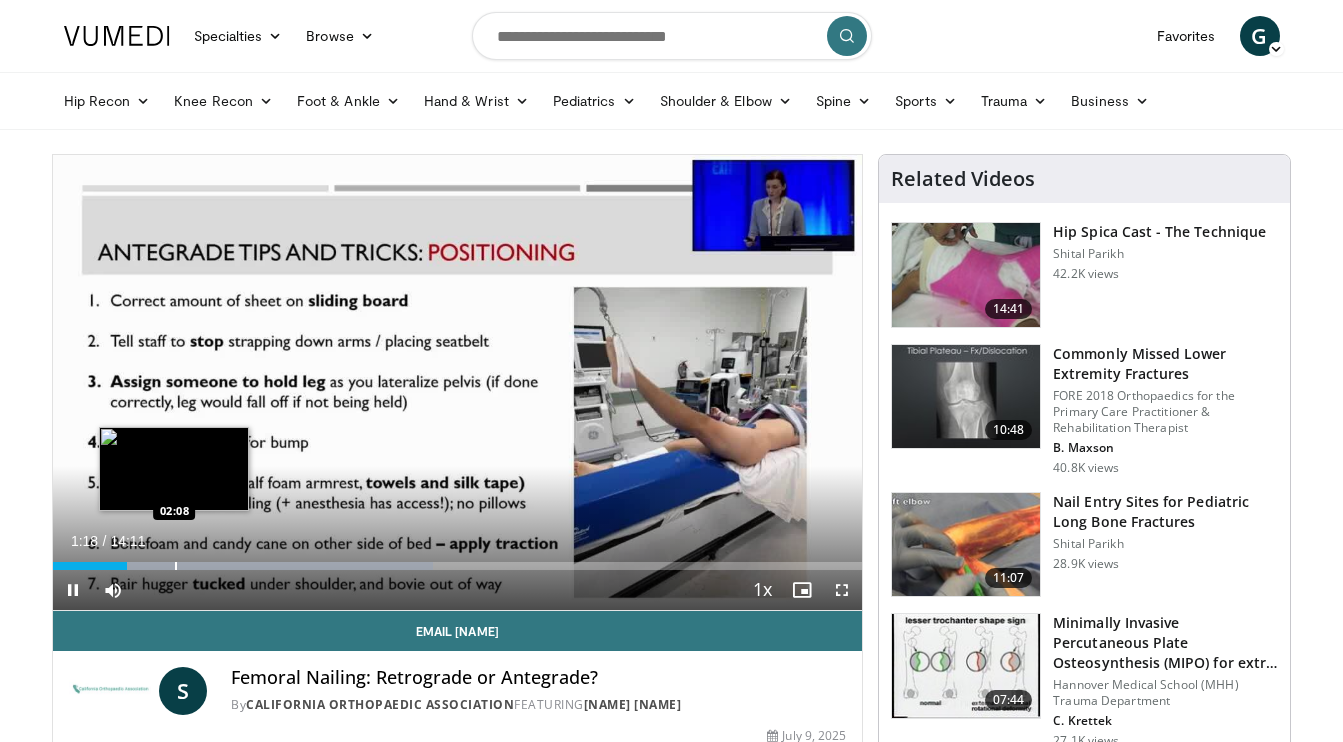 click at bounding box center [176, 566] 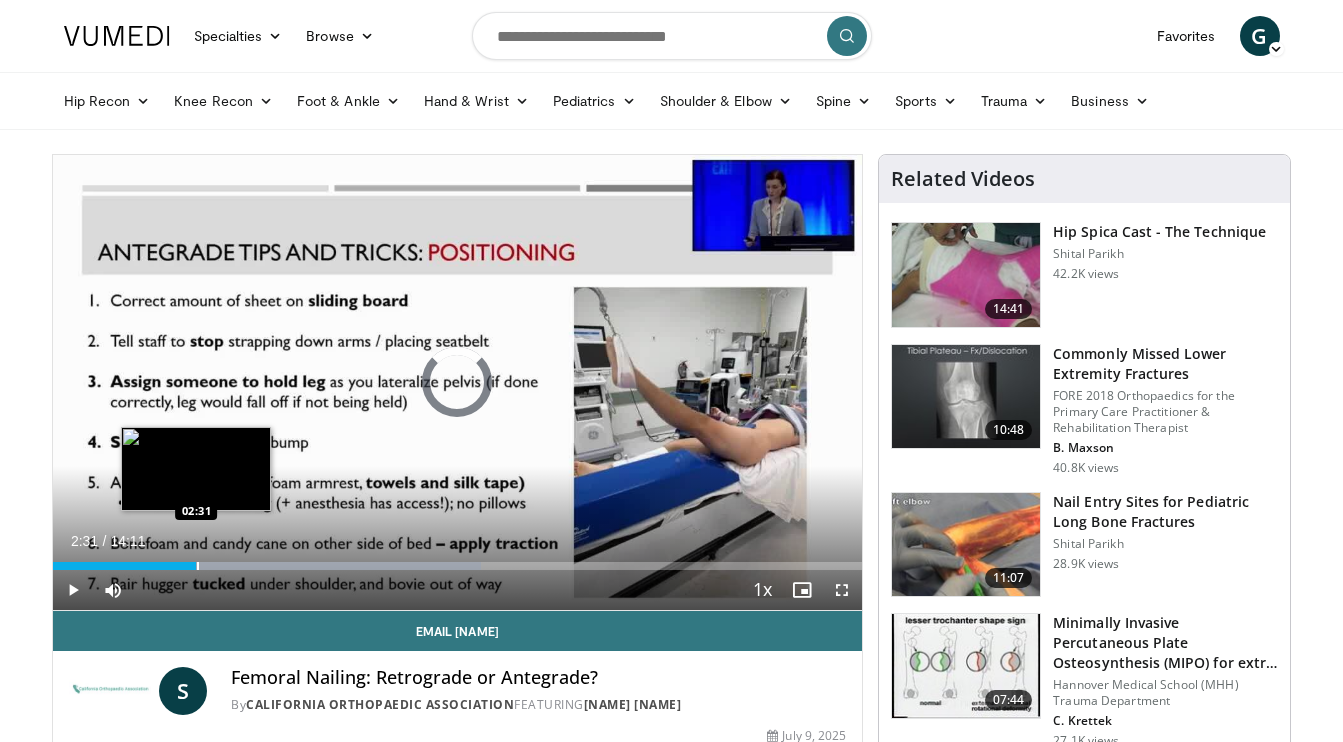 click at bounding box center [198, 566] 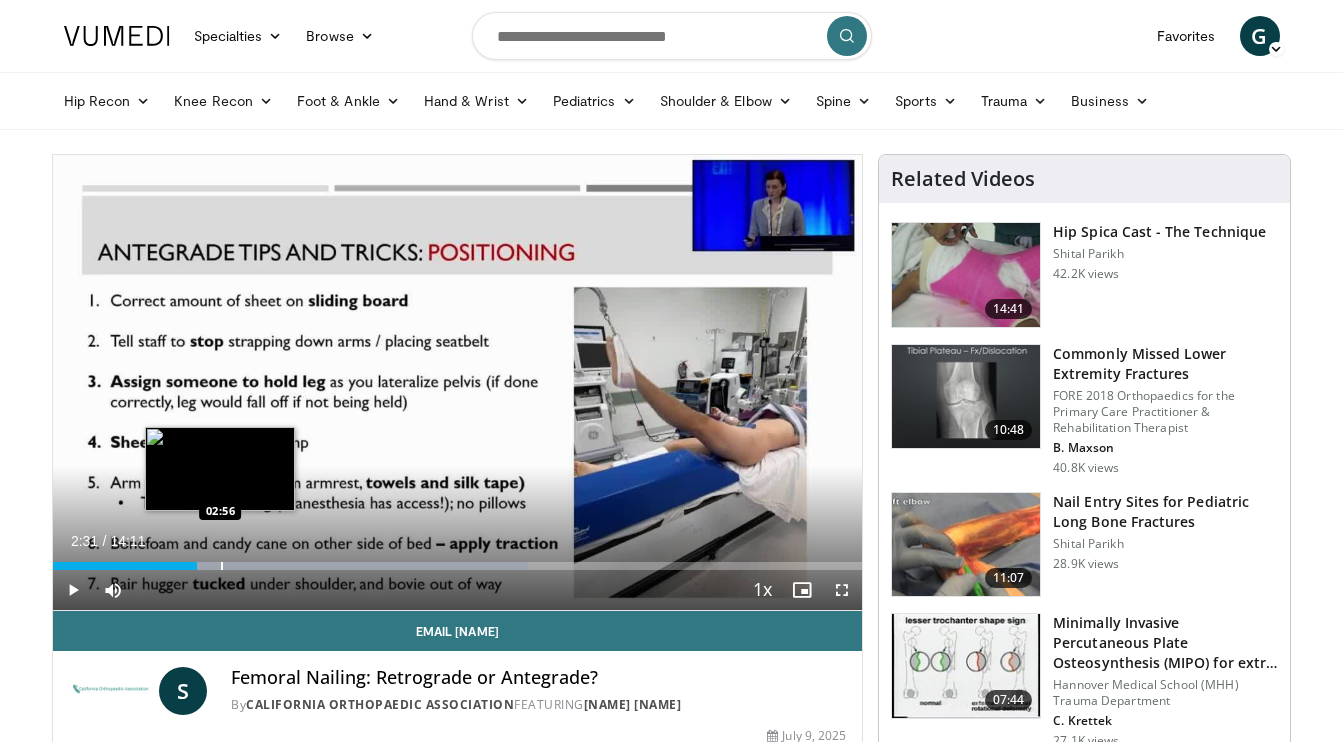 click at bounding box center [222, 566] 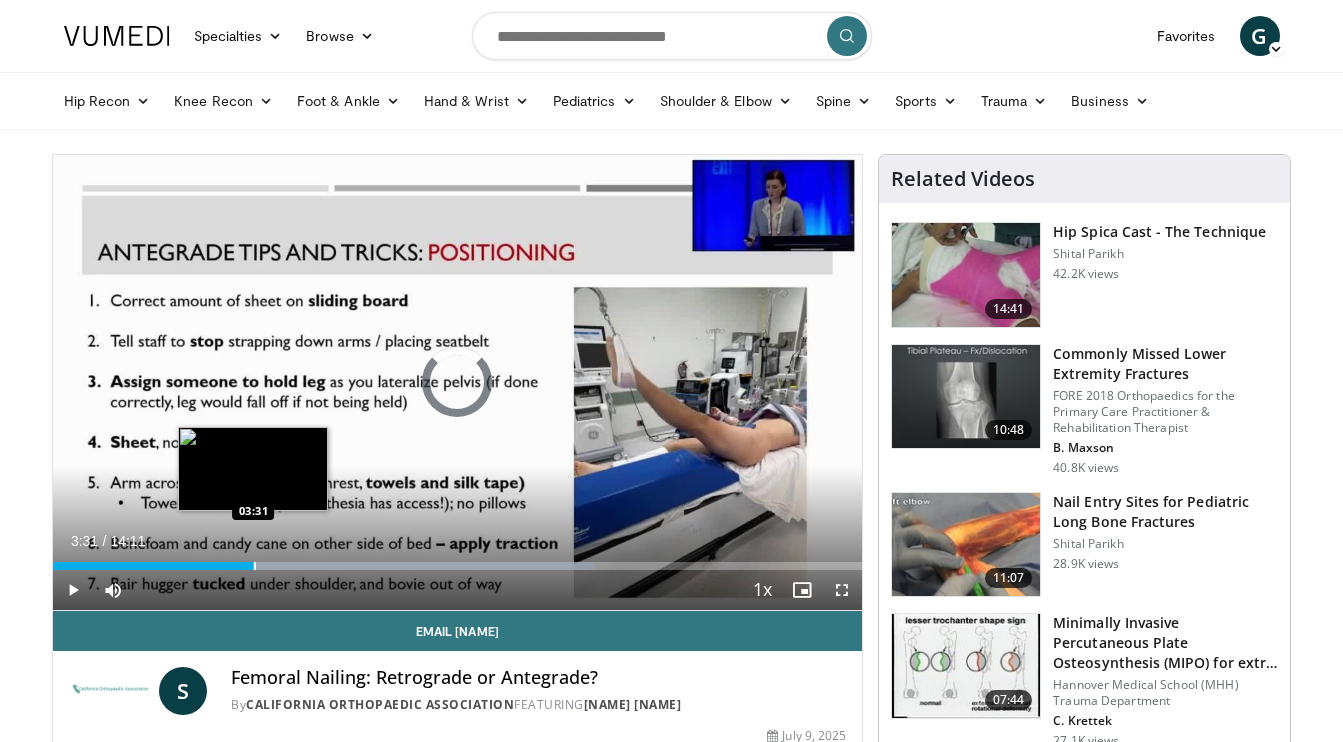 click at bounding box center [255, 566] 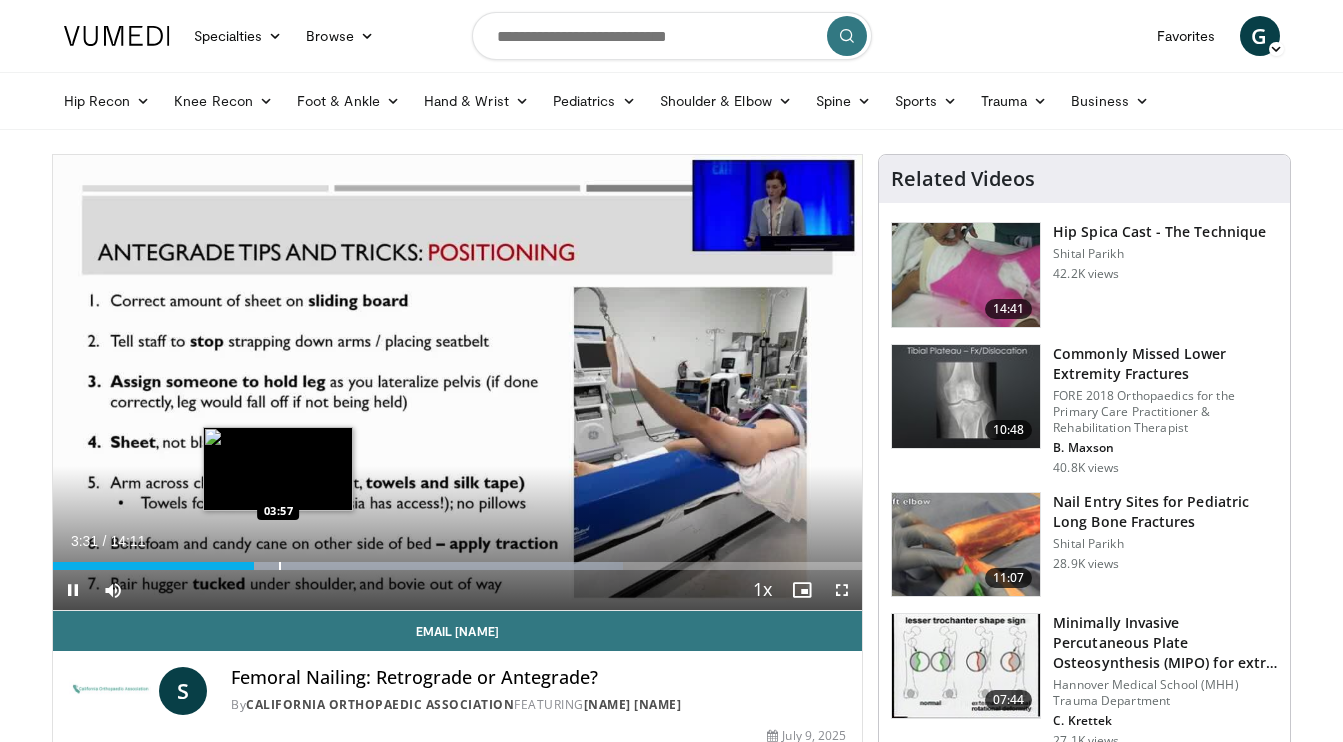 click at bounding box center (280, 566) 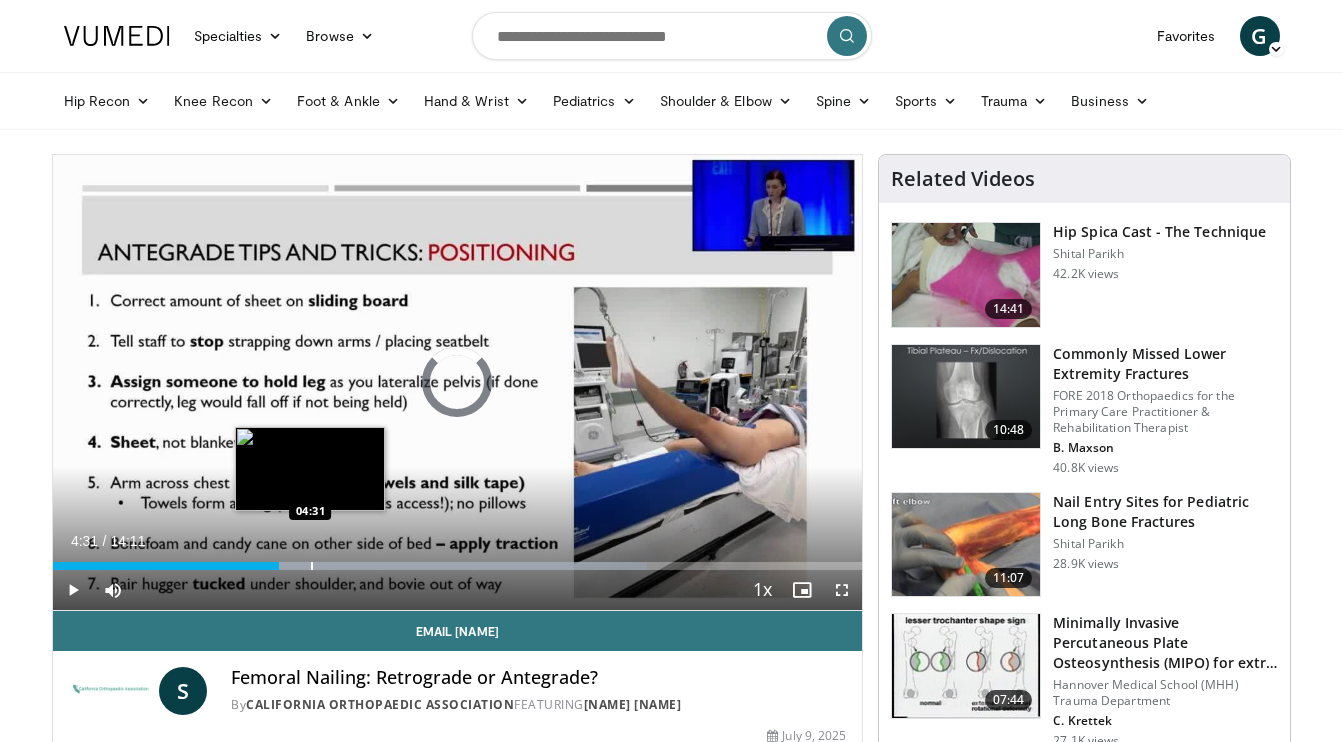 click at bounding box center (312, 566) 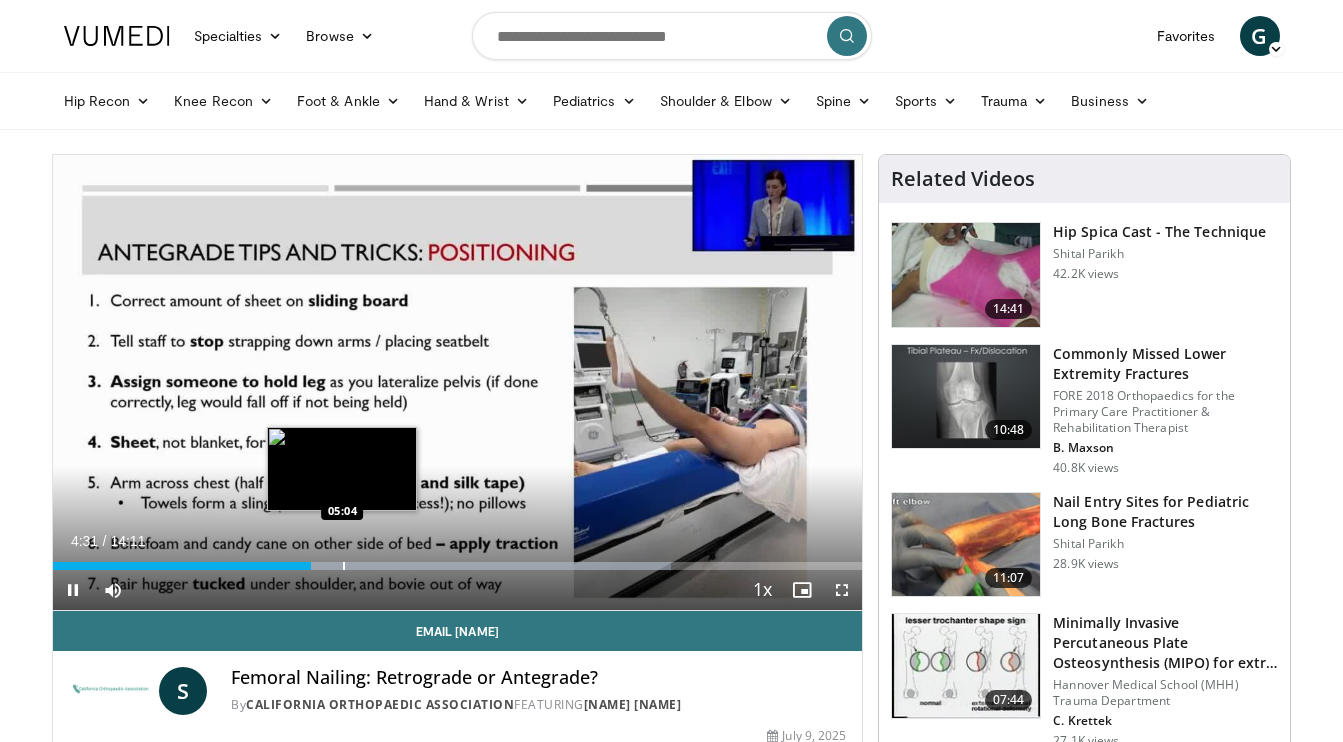 click at bounding box center [344, 566] 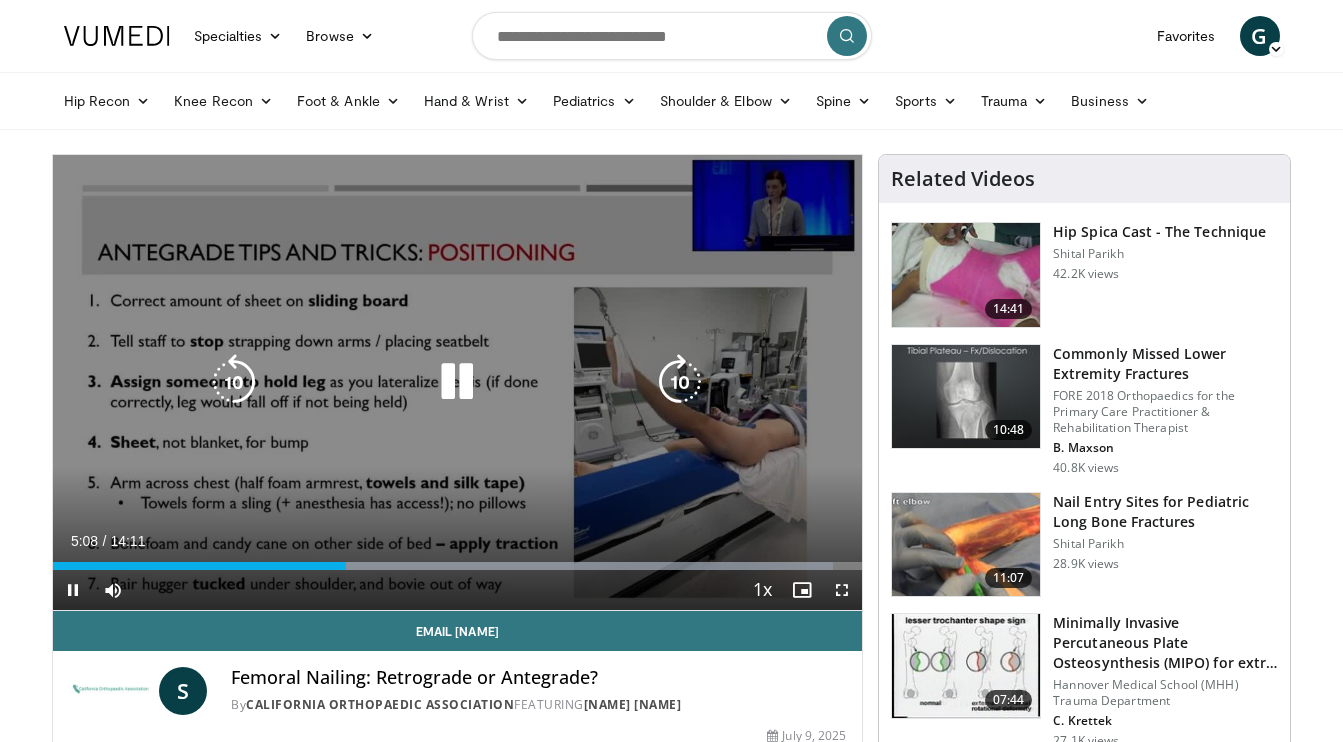click at bounding box center [234, 382] 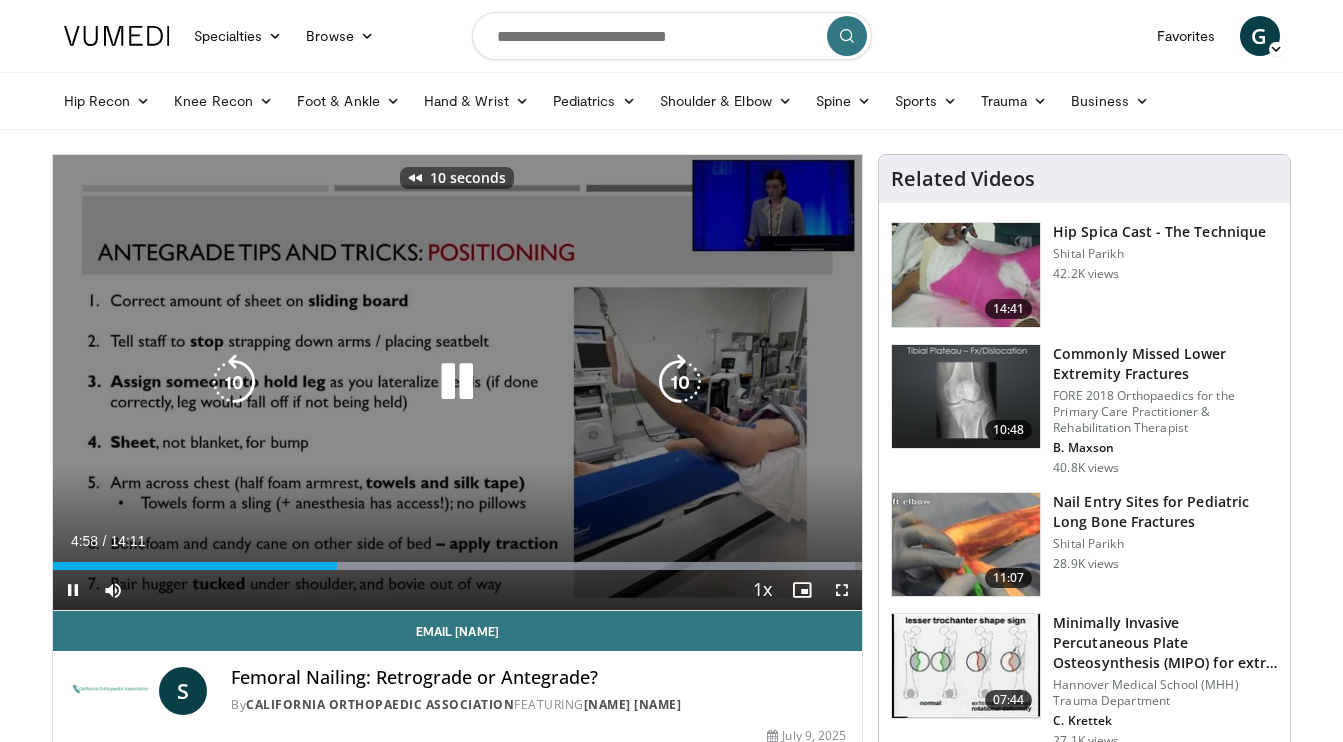 click at bounding box center [234, 382] 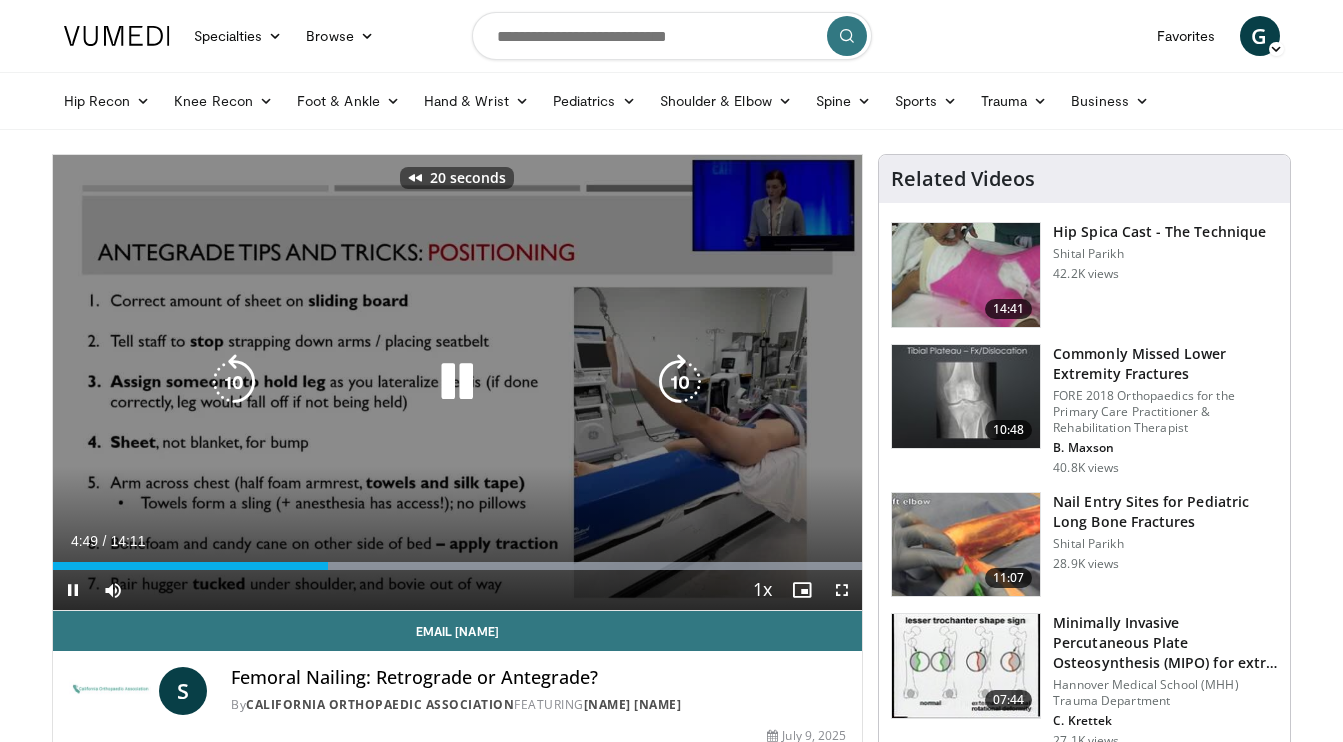 click at bounding box center (234, 382) 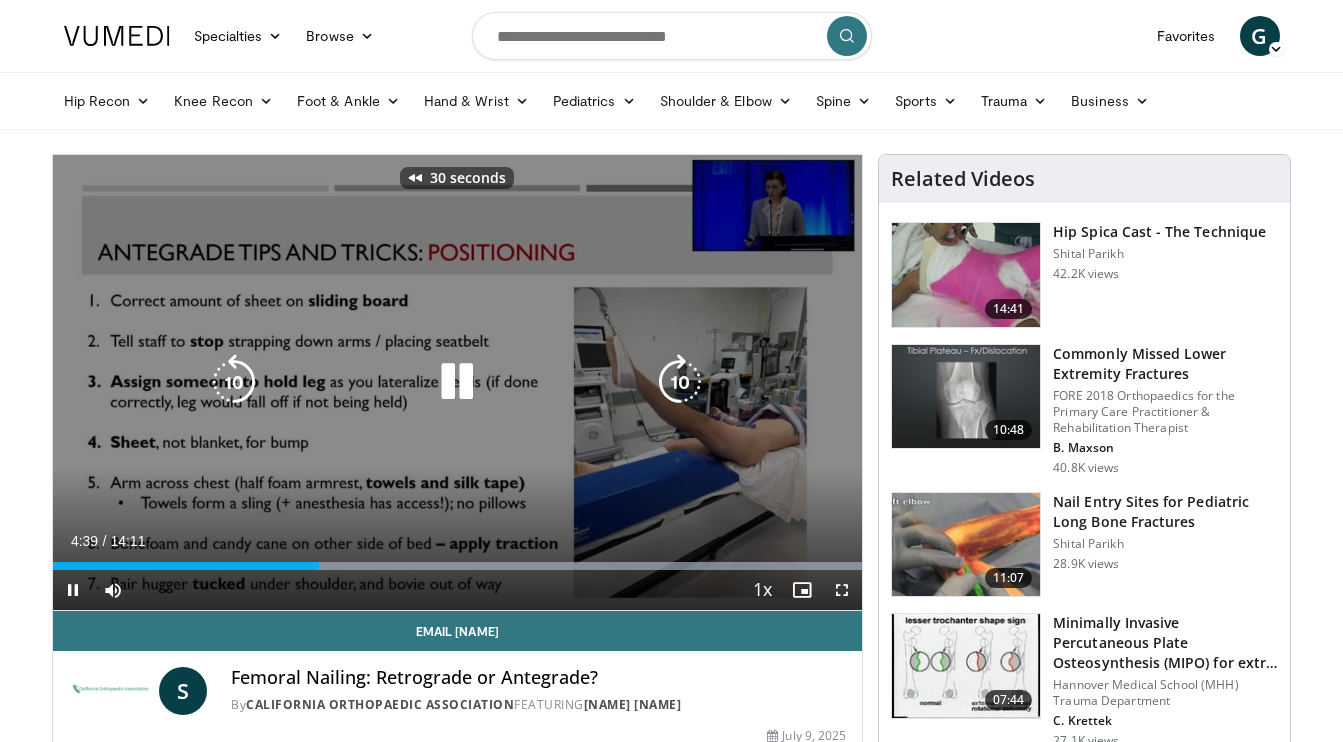 click at bounding box center (234, 382) 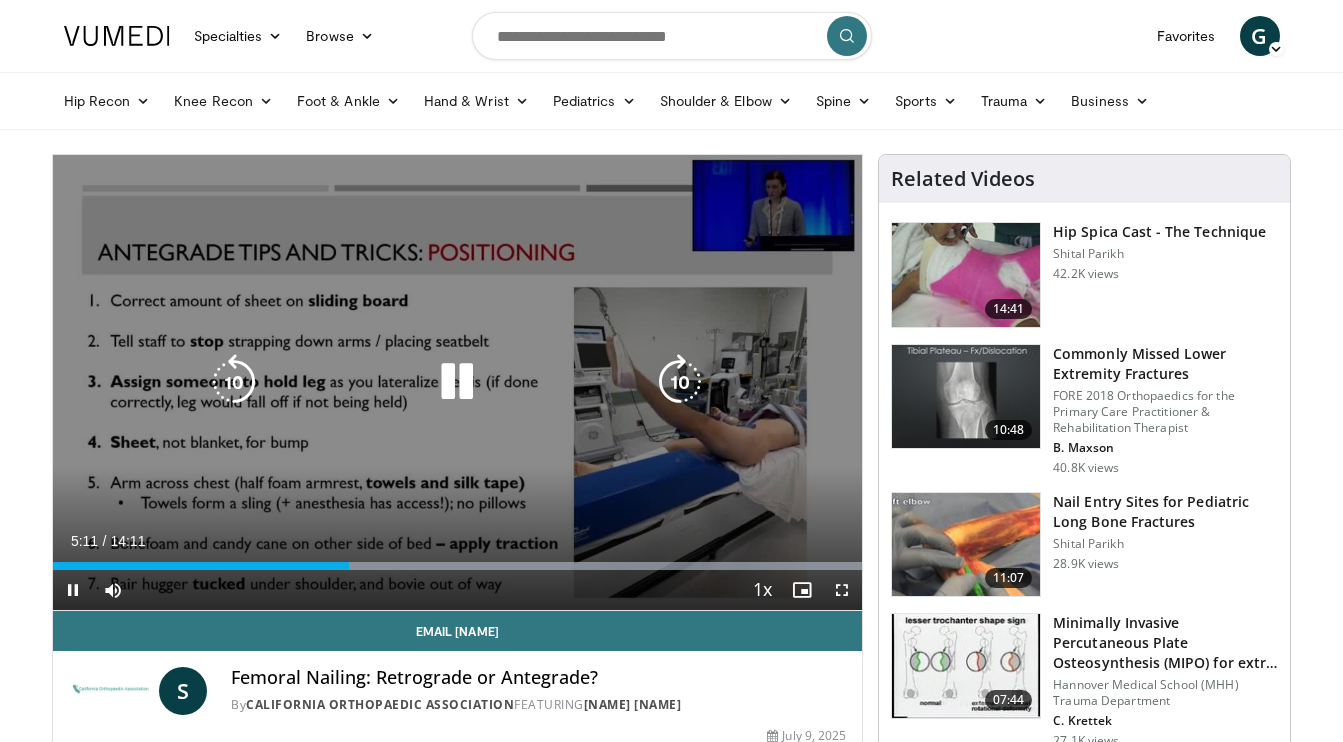 click at bounding box center [457, 382] 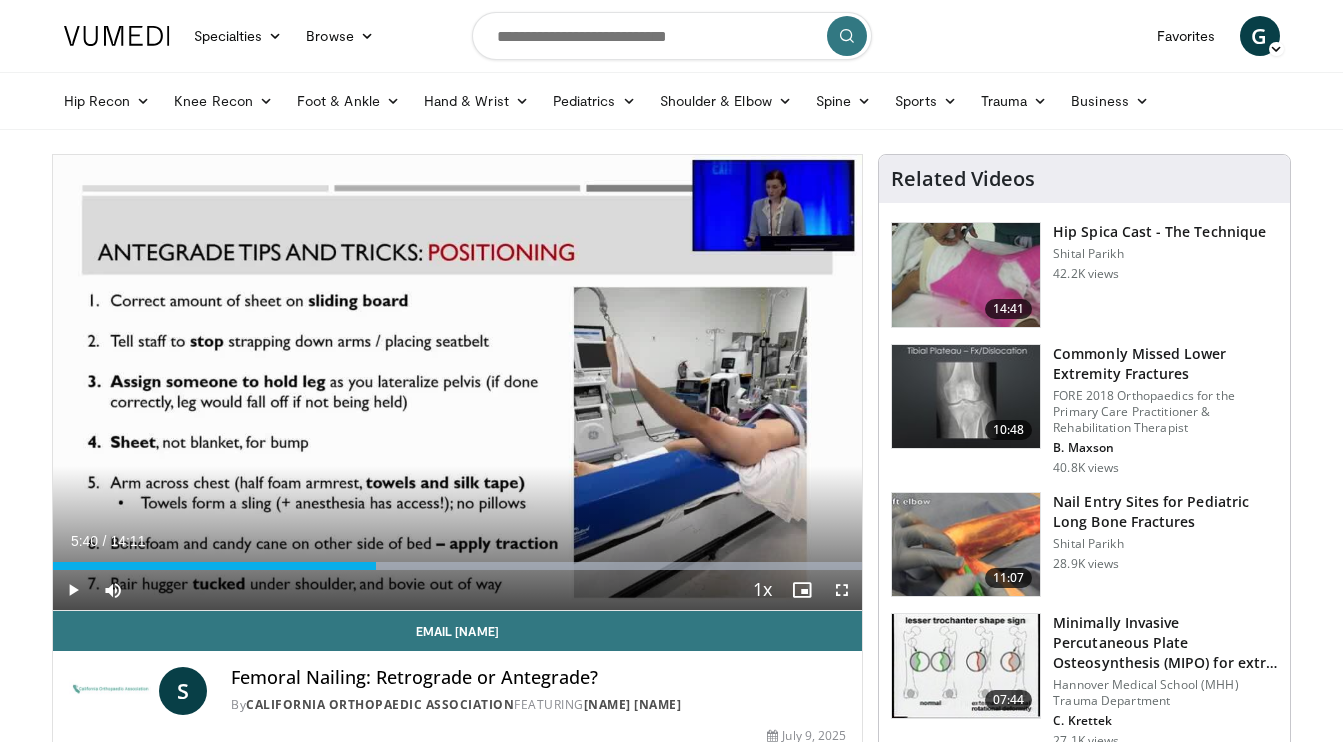 click at bounding box center [73, 590] 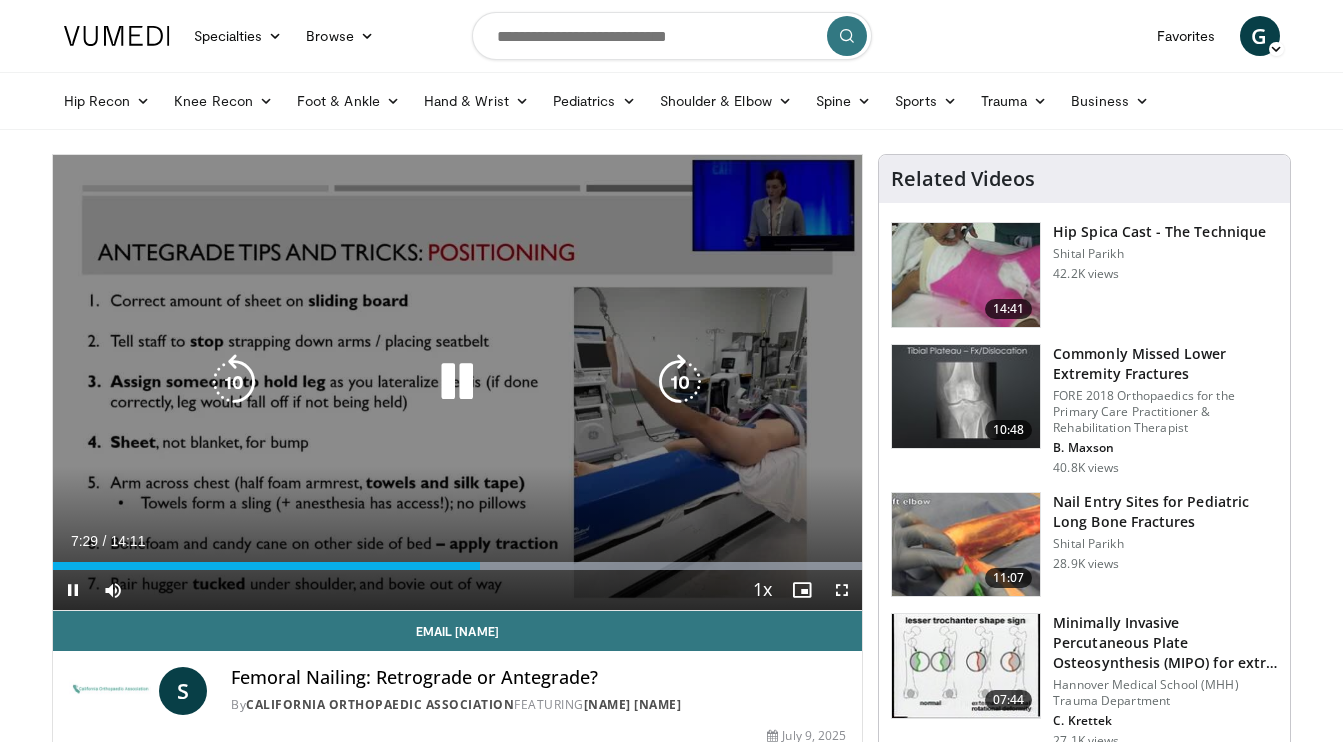 click at bounding box center [457, 382] 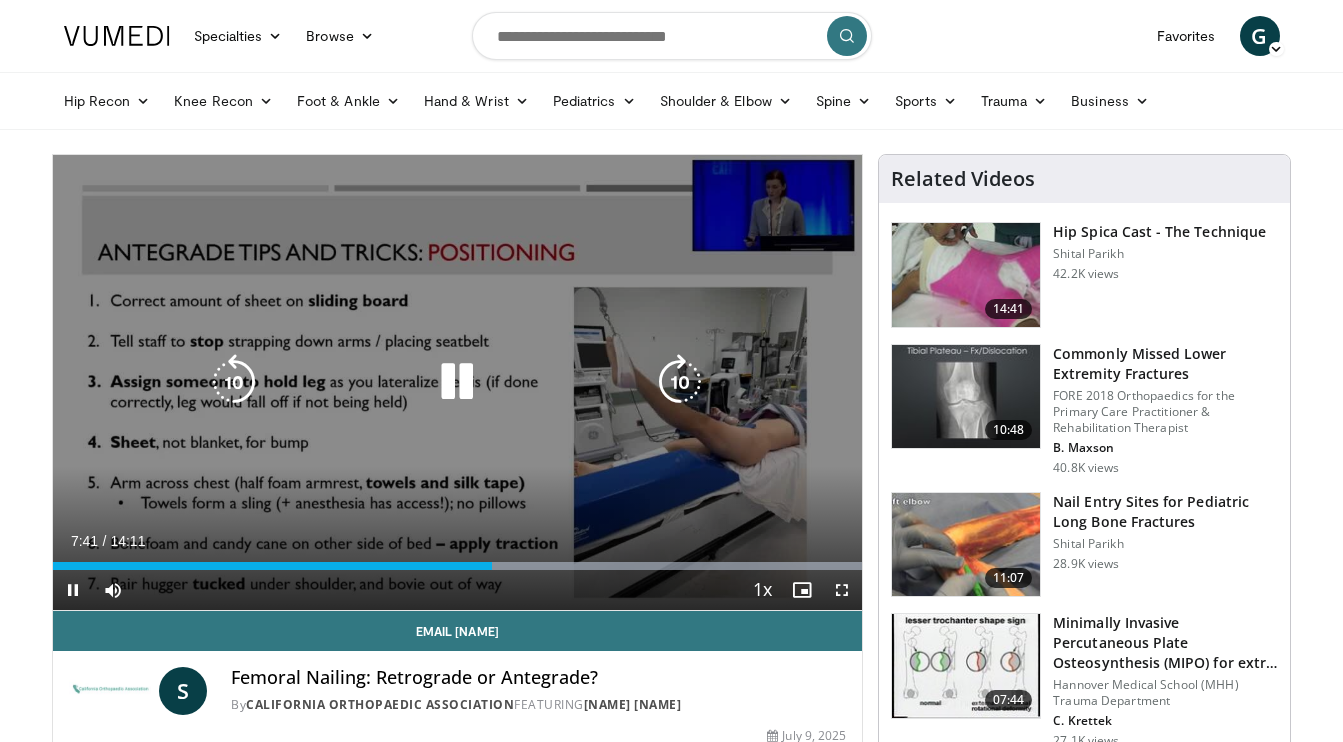 click at bounding box center (680, 382) 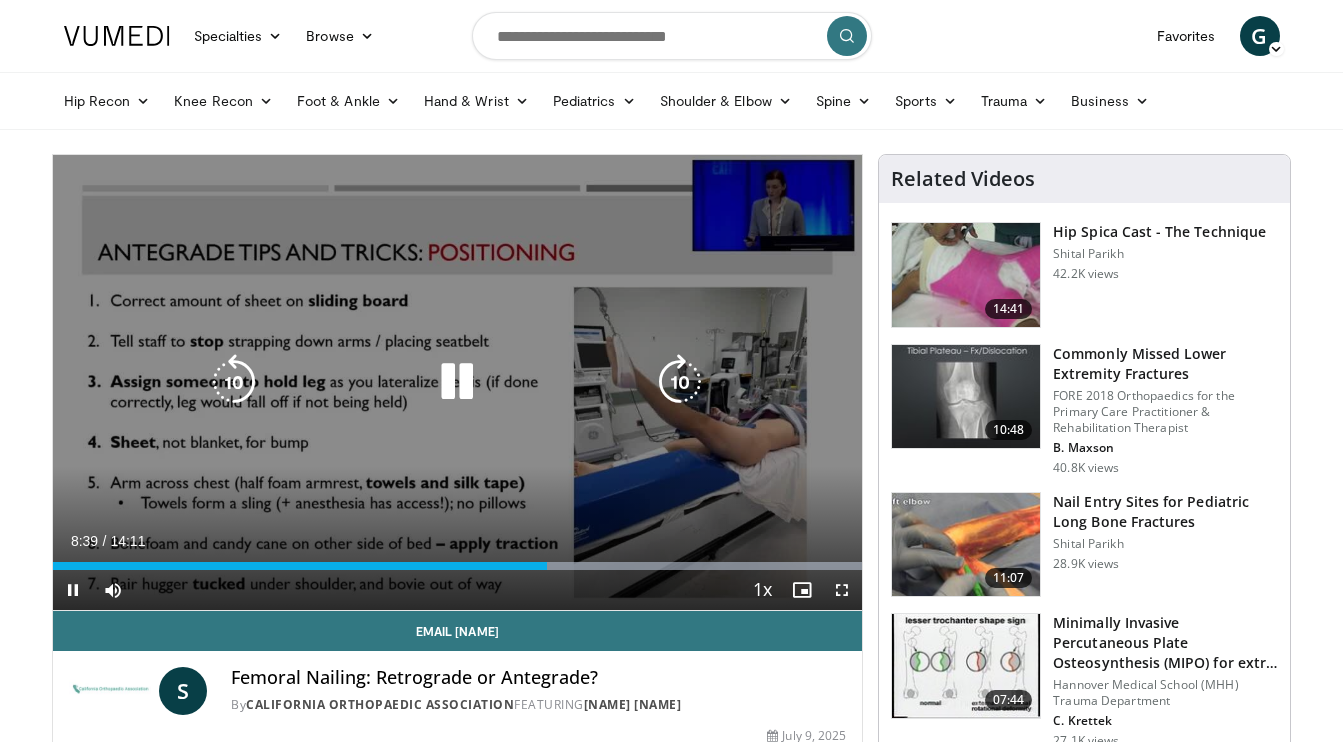 click at bounding box center (680, 382) 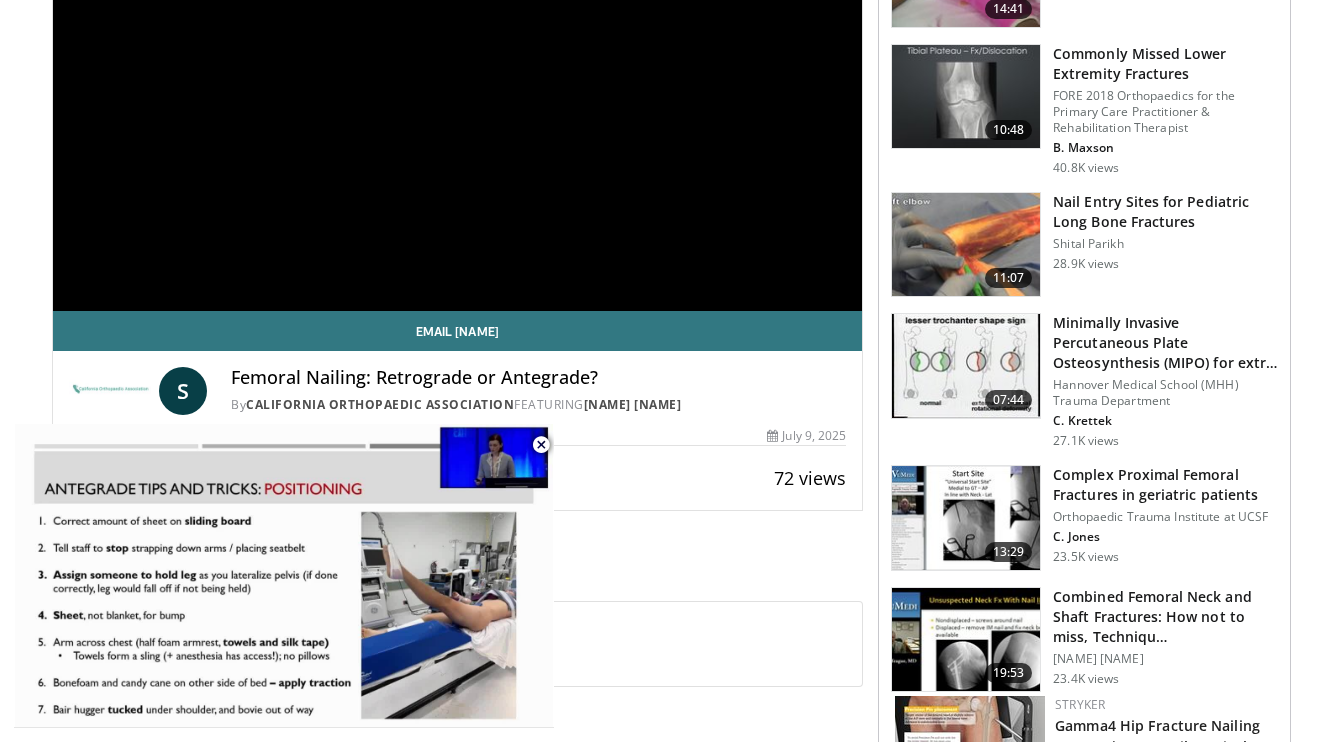 scroll, scrollTop: 301, scrollLeft: 0, axis: vertical 